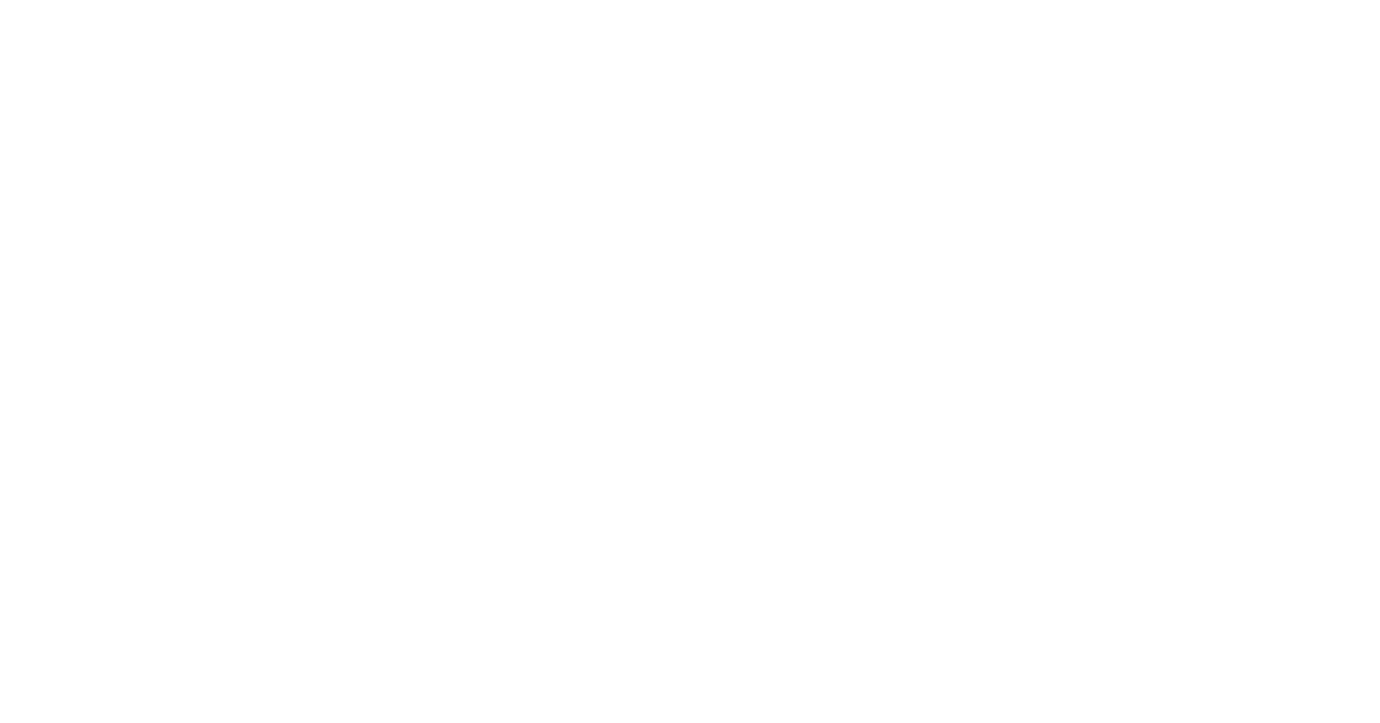 scroll, scrollTop: 0, scrollLeft: 0, axis: both 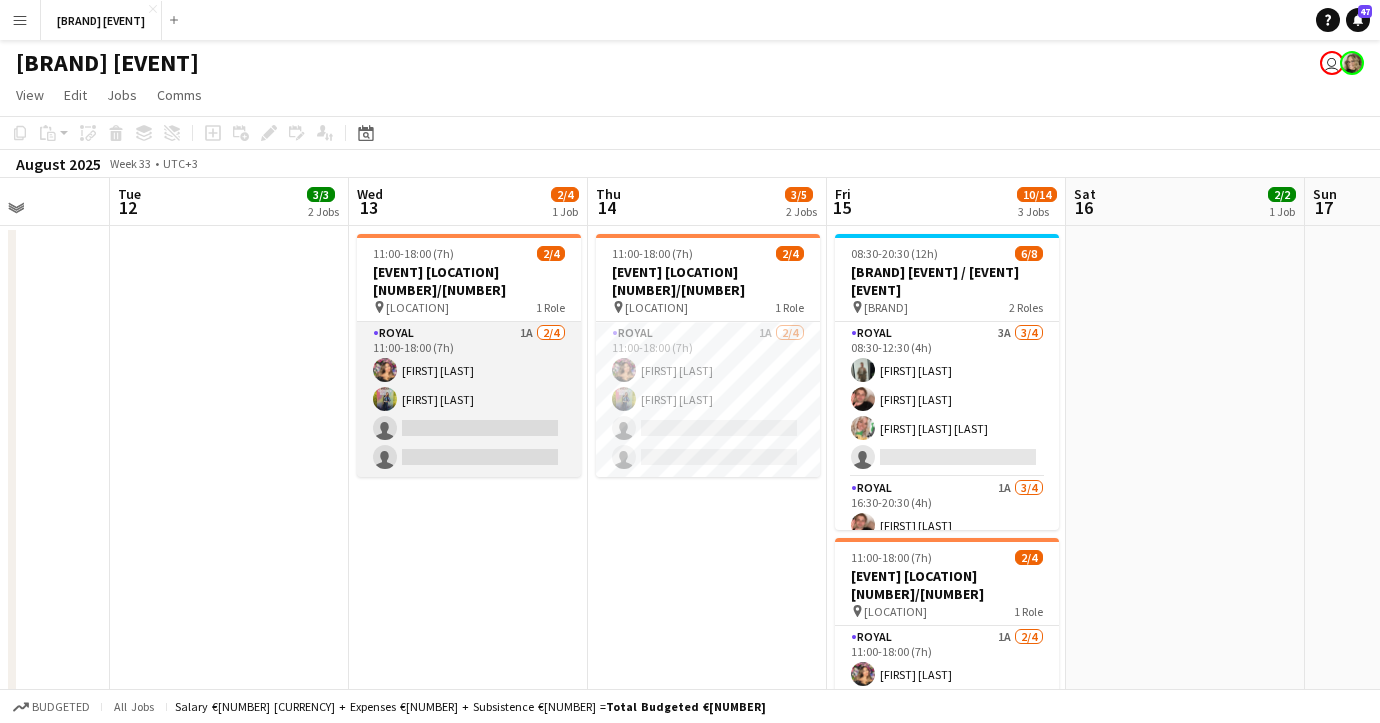 click on "[BRAND] [NUMBER] [NUMBER]/[NUMBER] [TIME]-[TIME] ([DURATION]h)
[FIRST] [LAST] [FIRST] [LAST]
[ACTION]
[ACTION]" at bounding box center (469, 399) 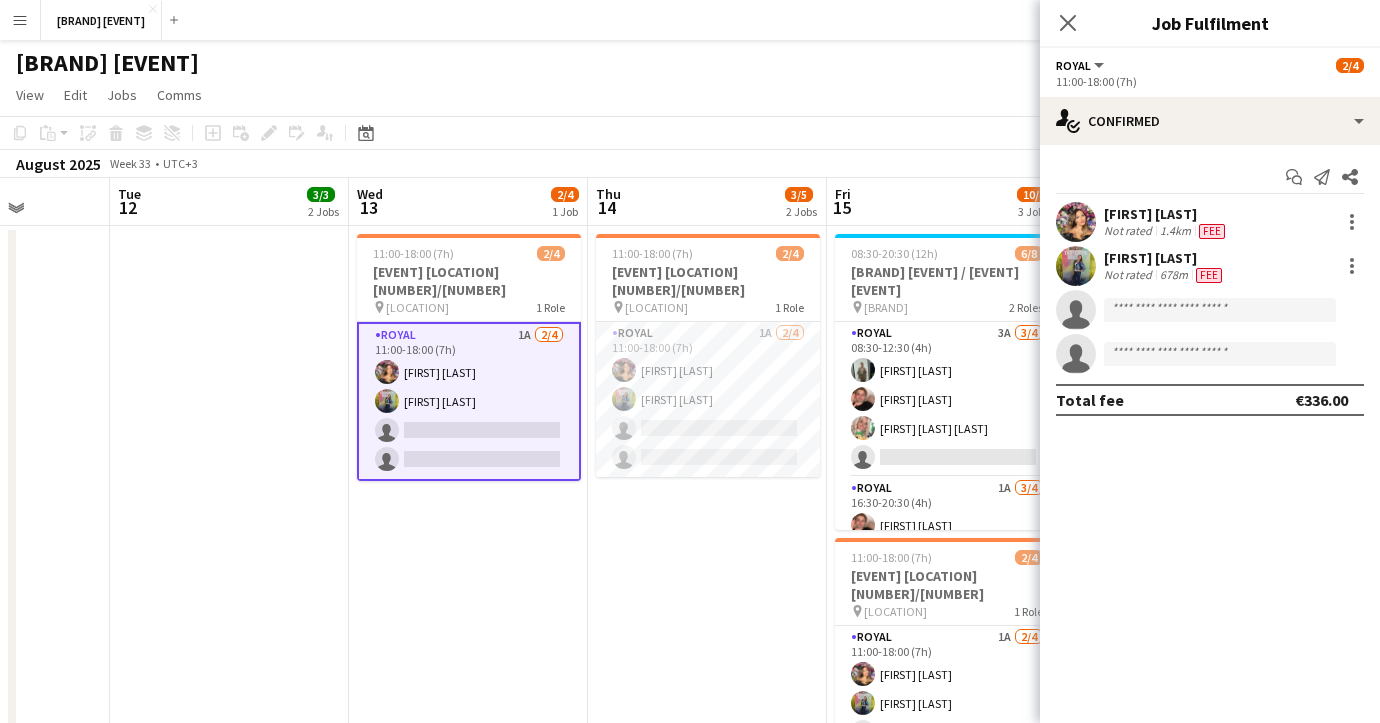click at bounding box center (-10, 524) 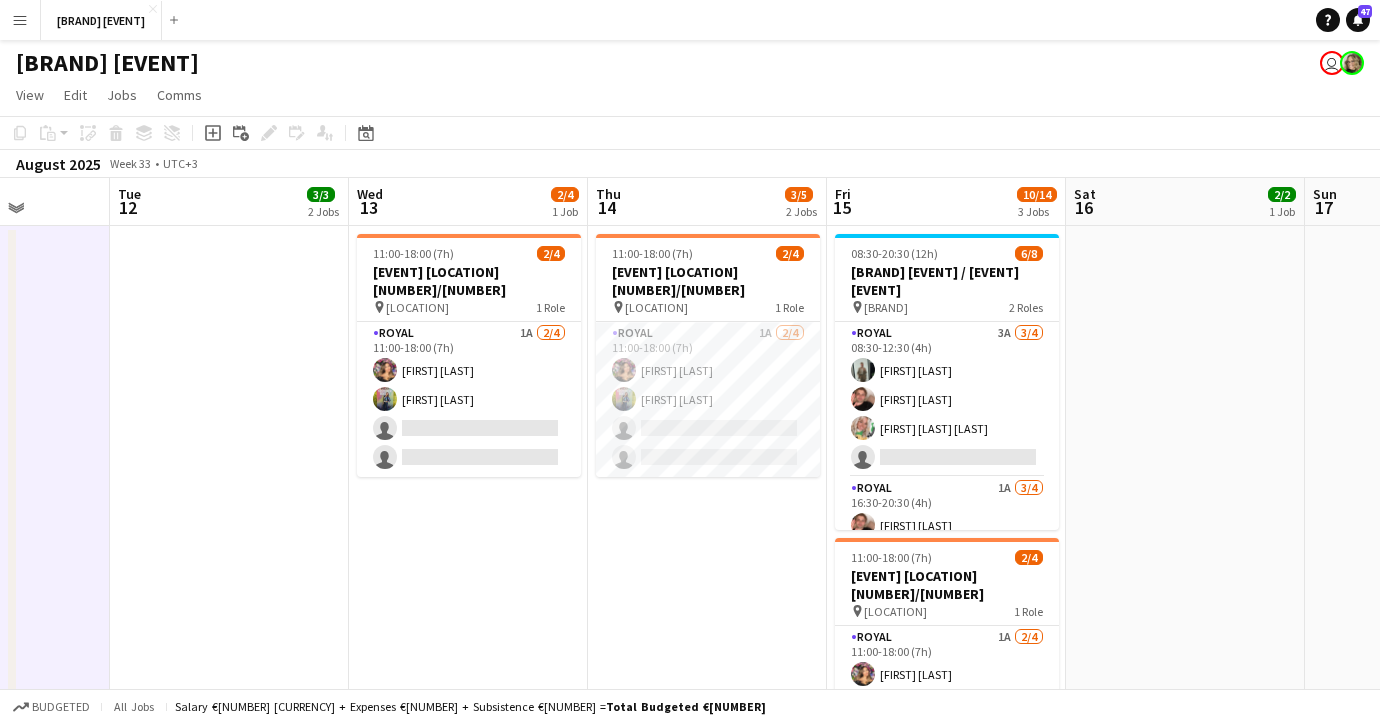 click at bounding box center [229, 524] 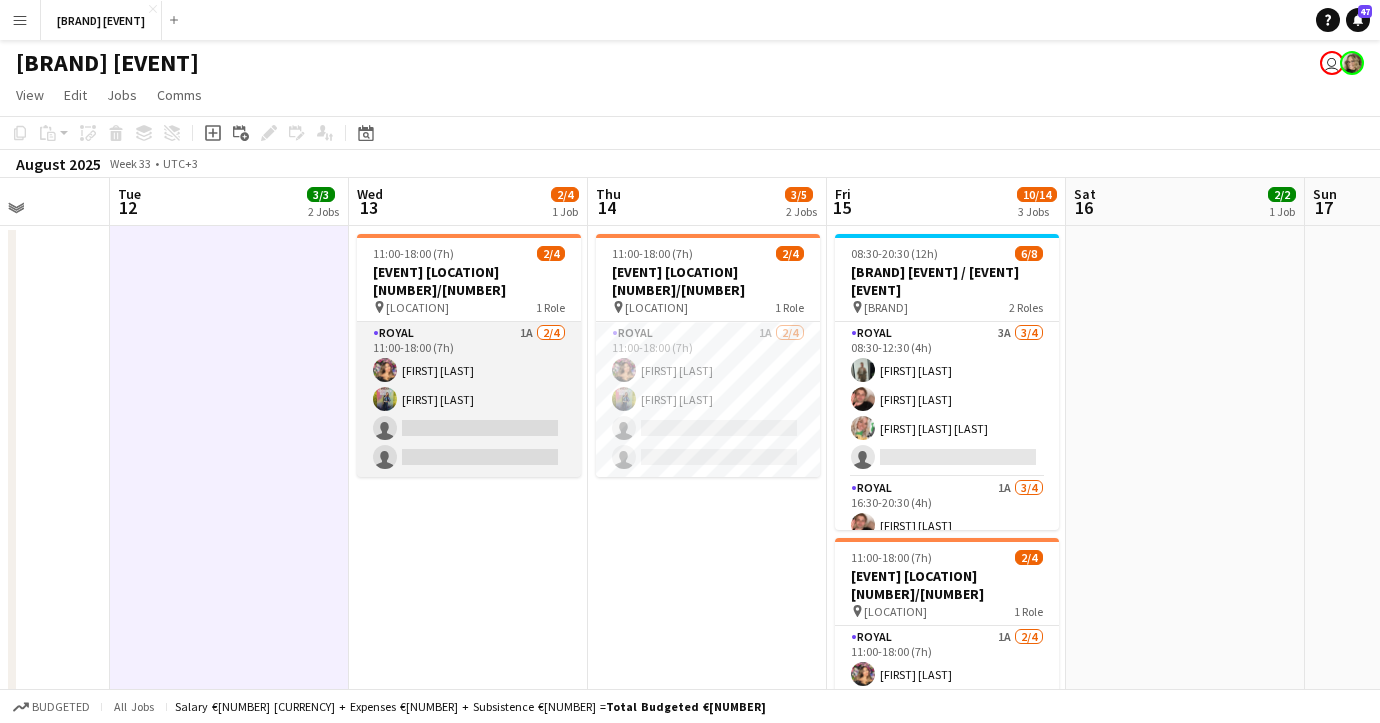 click on "[BRAND] [NUMBER] [NUMBER]/[NUMBER] [TIME]-[TIME] ([DURATION]h)
[FIRST] [LAST] [FIRST] [LAST]
[ACTION]
[ACTION]" at bounding box center (469, 399) 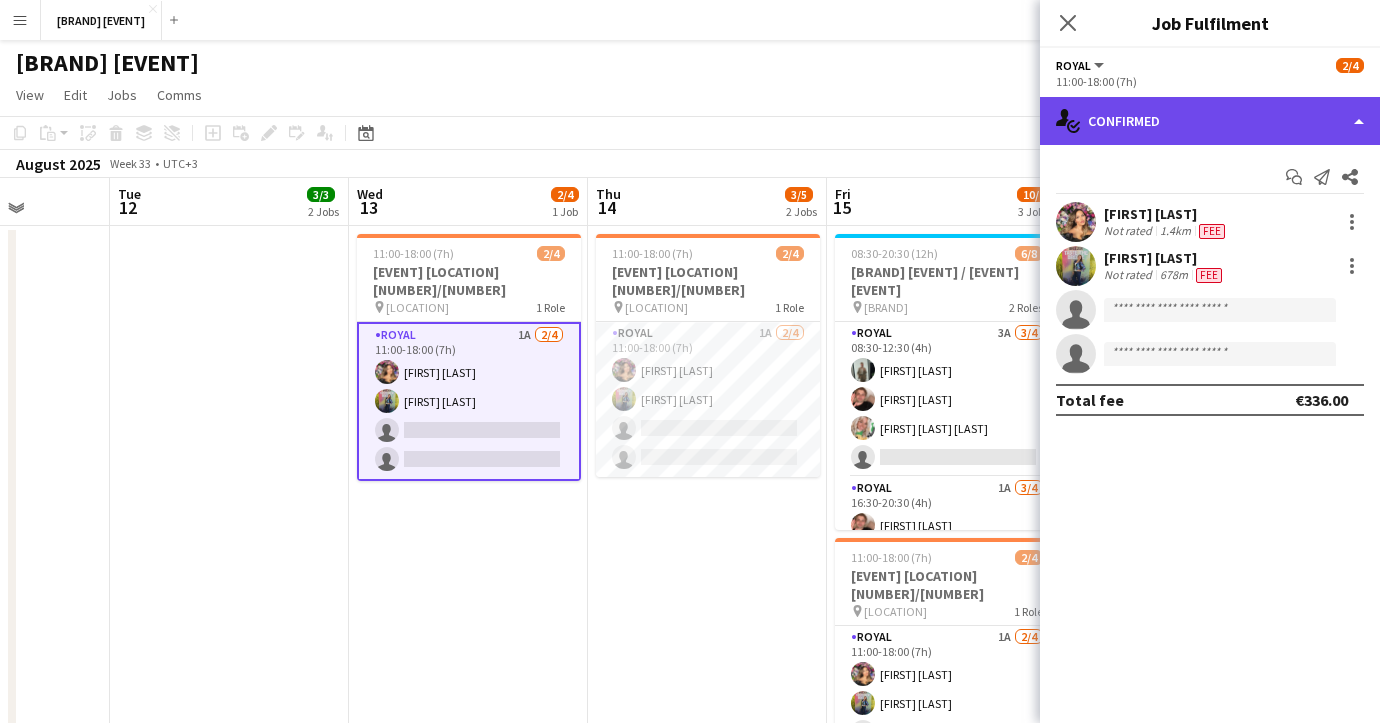 click on "single-neutral-actions-check-2
Confirmed" 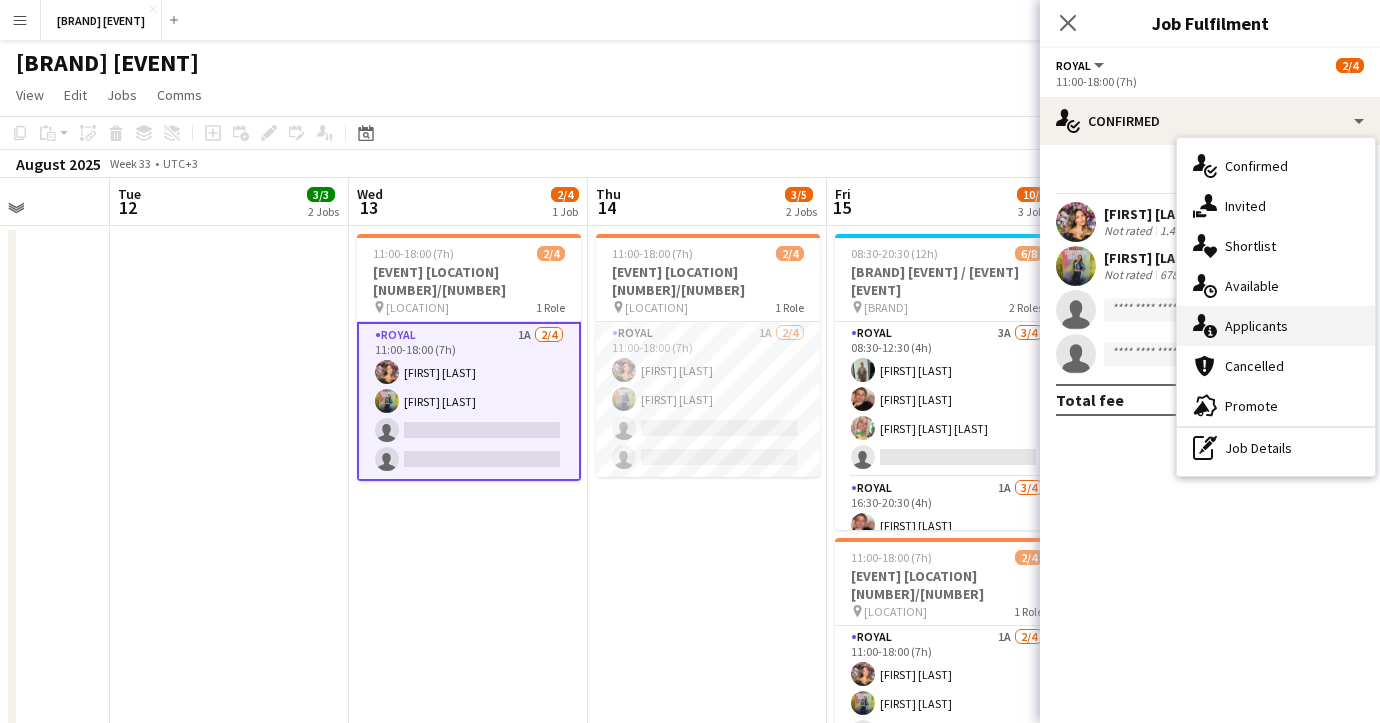 click on "single-neutral-actions-information
Applicants" at bounding box center [1276, 326] 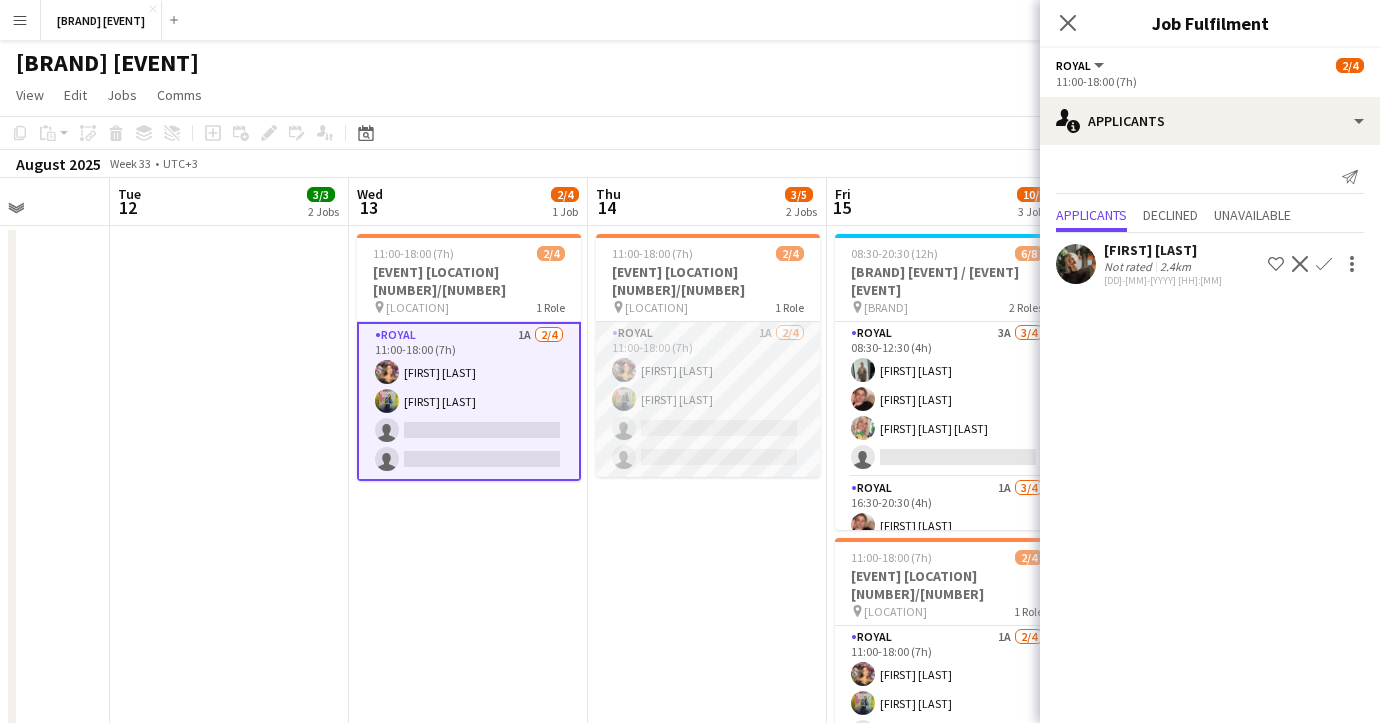 click on "[BRAND] [NUMBER] [NUMBER]/[NUMBER] [TIME]-[TIME] ([DURATION]h)
[FIRST] [LAST] [FIRST] [LAST]
[ACTION]
[ACTION]" at bounding box center (708, 399) 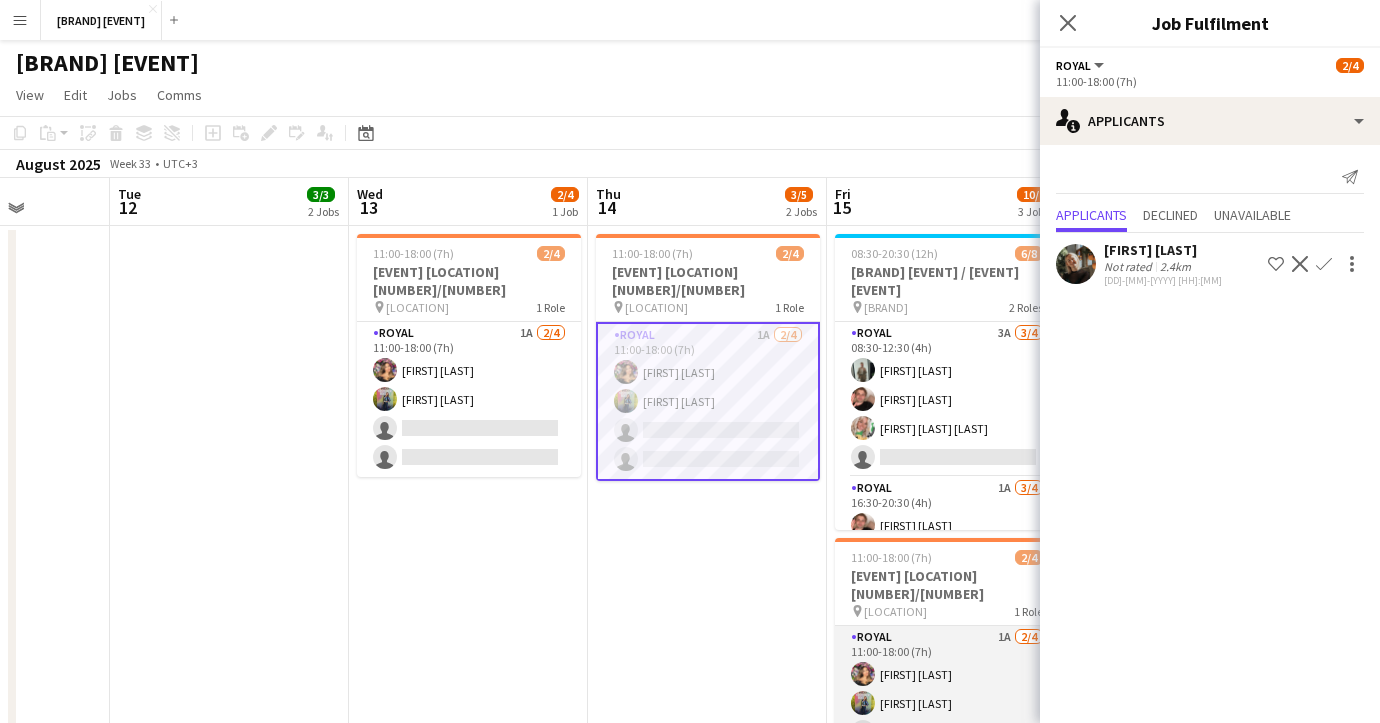 click on "[BRAND] [NUMBER] [NUMBER]/[NUMBER] [TIME]-[TIME] ([DURATION]h)
[FIRST] [LAST] [FIRST] [LAST]
[ACTION]
[ACTION]" at bounding box center (947, 703) 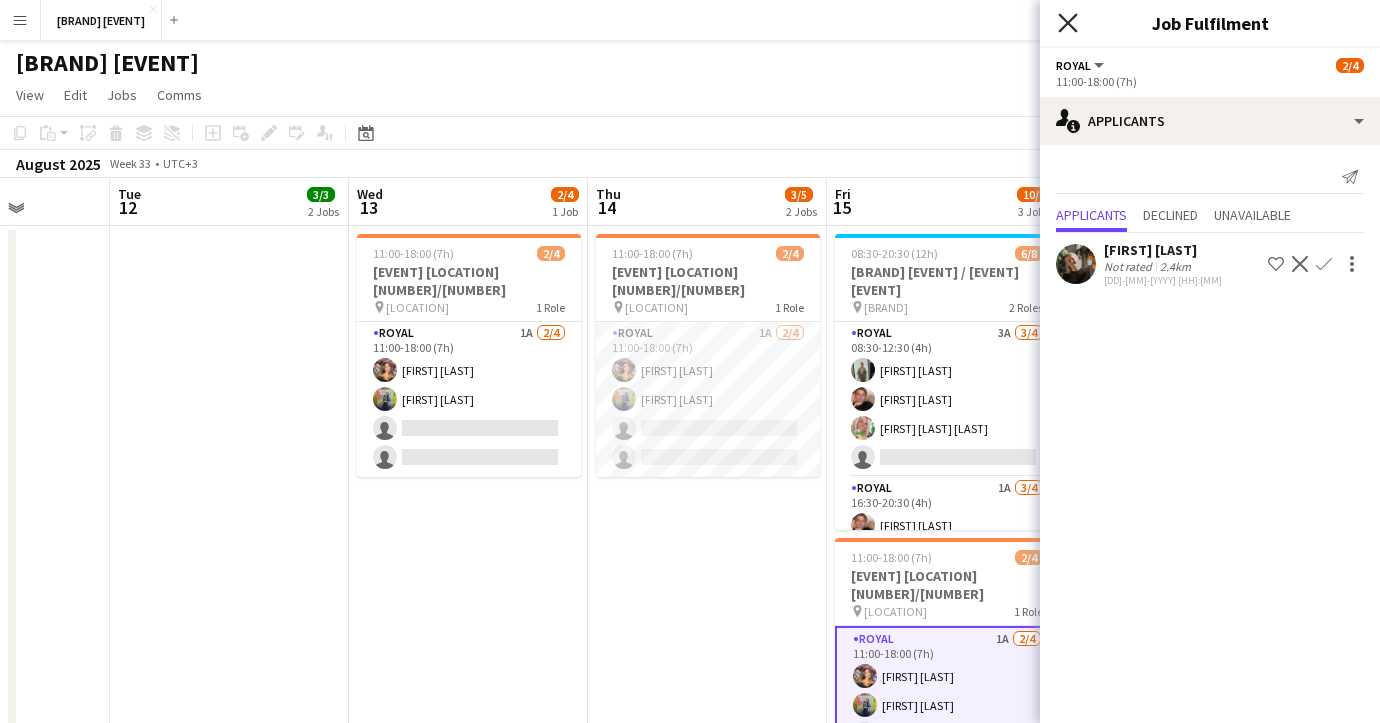 click 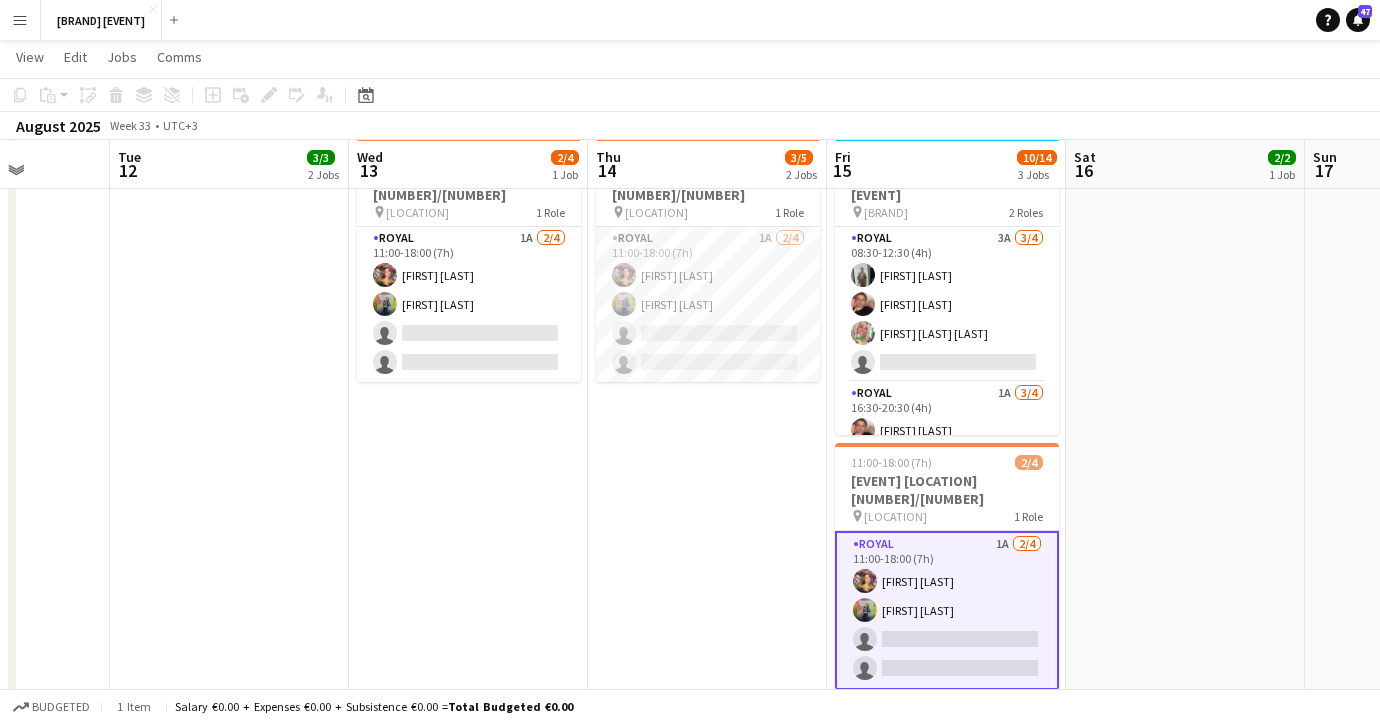 scroll, scrollTop: 92, scrollLeft: 0, axis: vertical 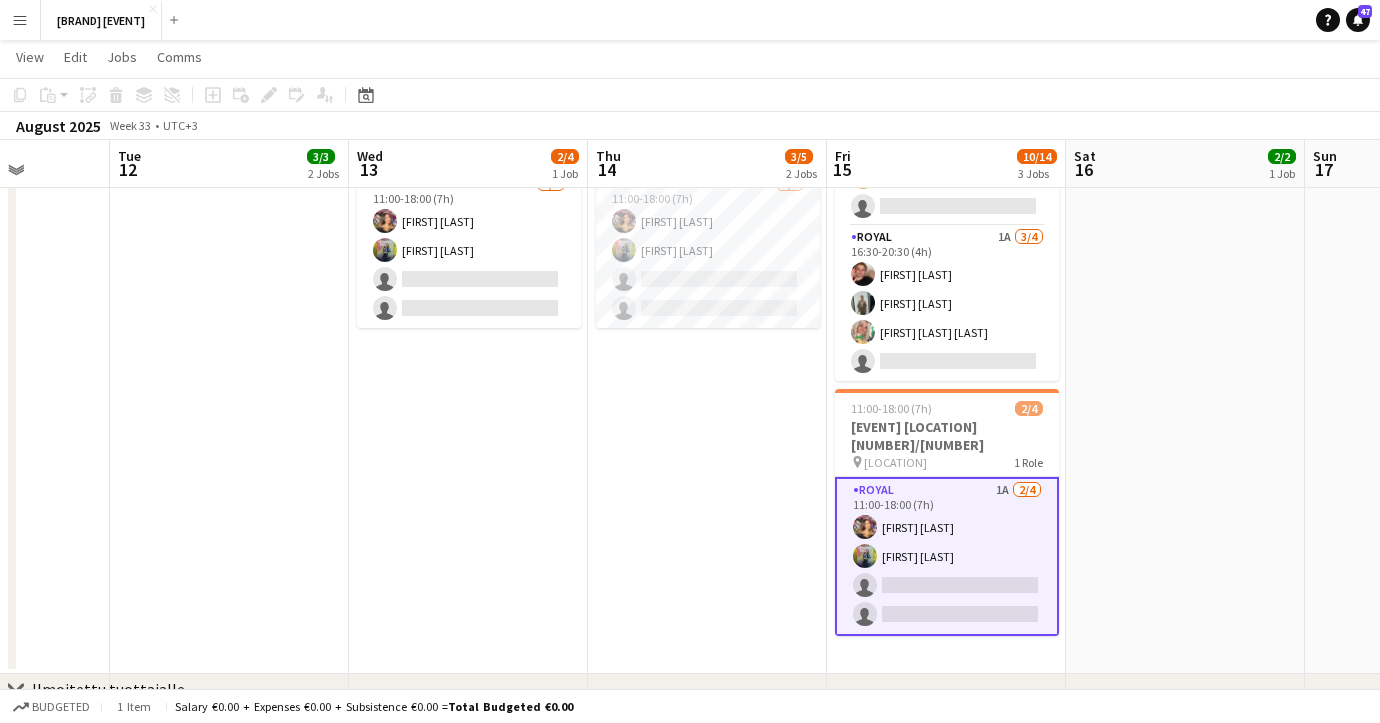 click at bounding box center [229, 375] 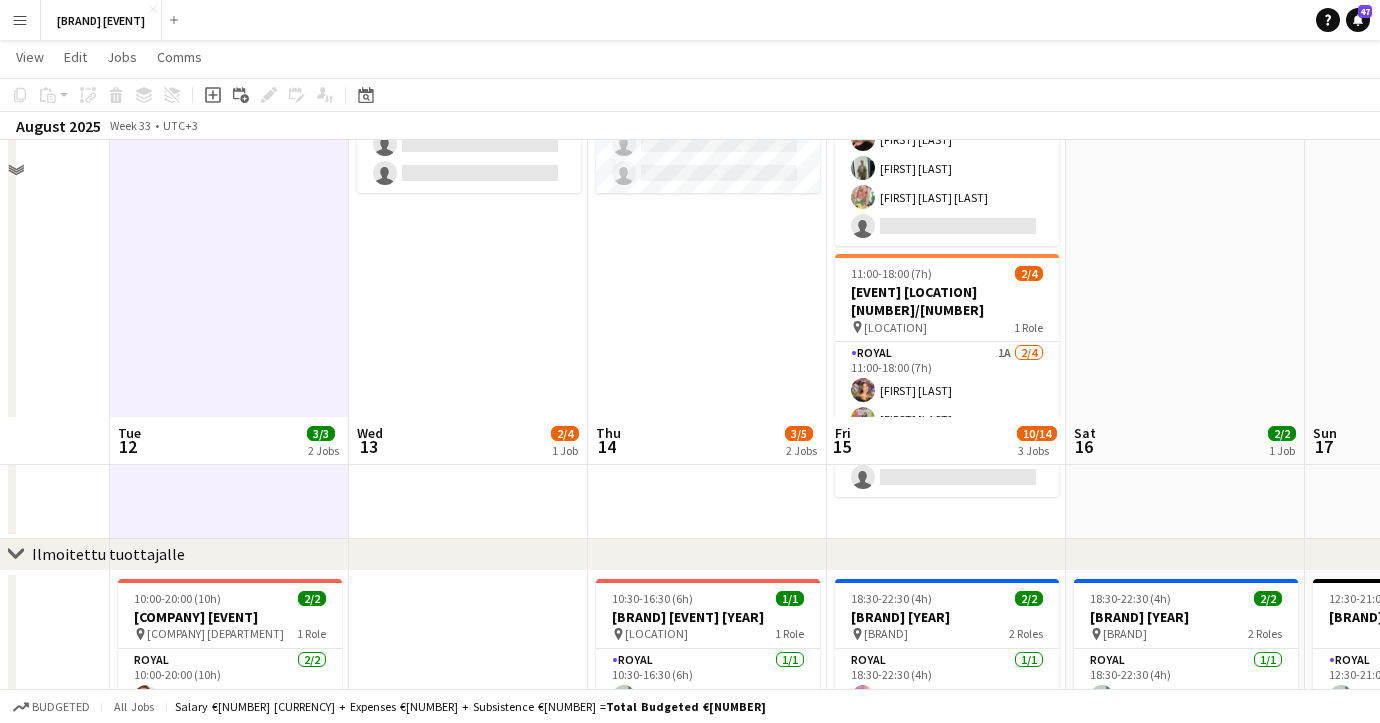 scroll, scrollTop: 0, scrollLeft: 0, axis: both 